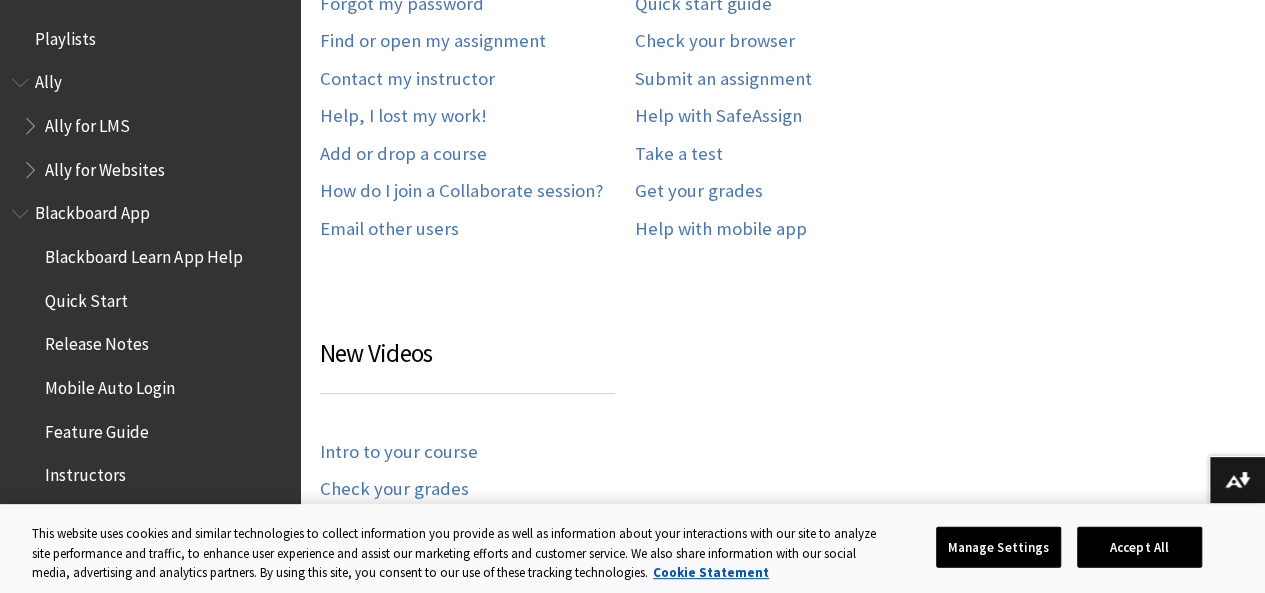 scroll, scrollTop: 740, scrollLeft: 0, axis: vertical 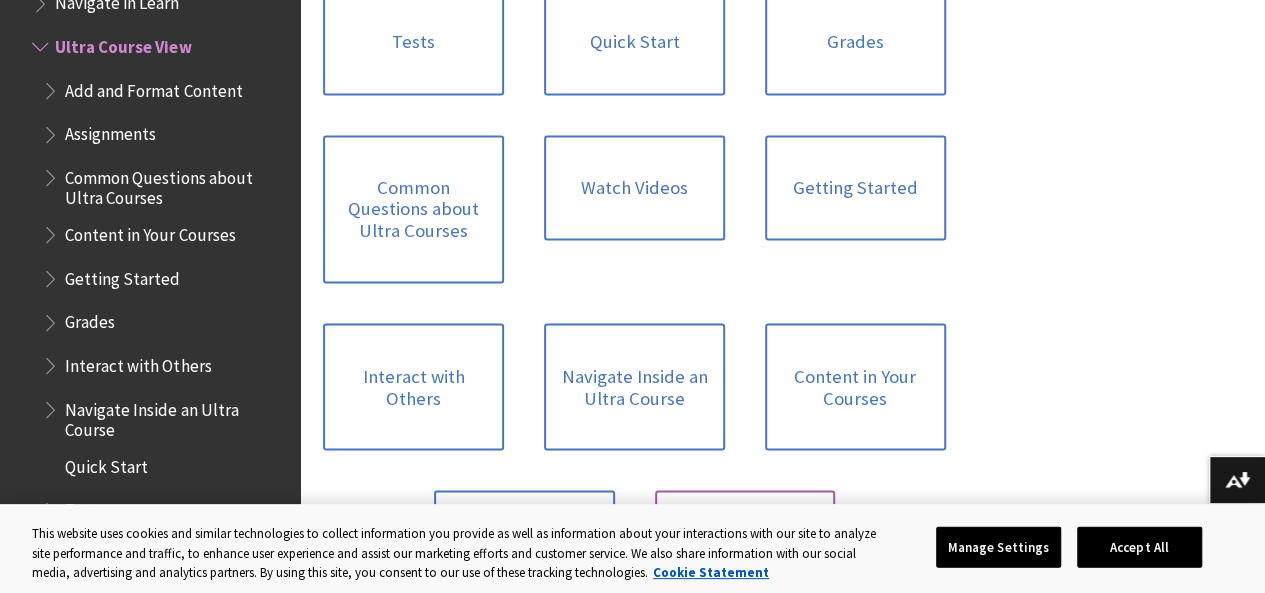 click on "Assignments" at bounding box center (745, 543) 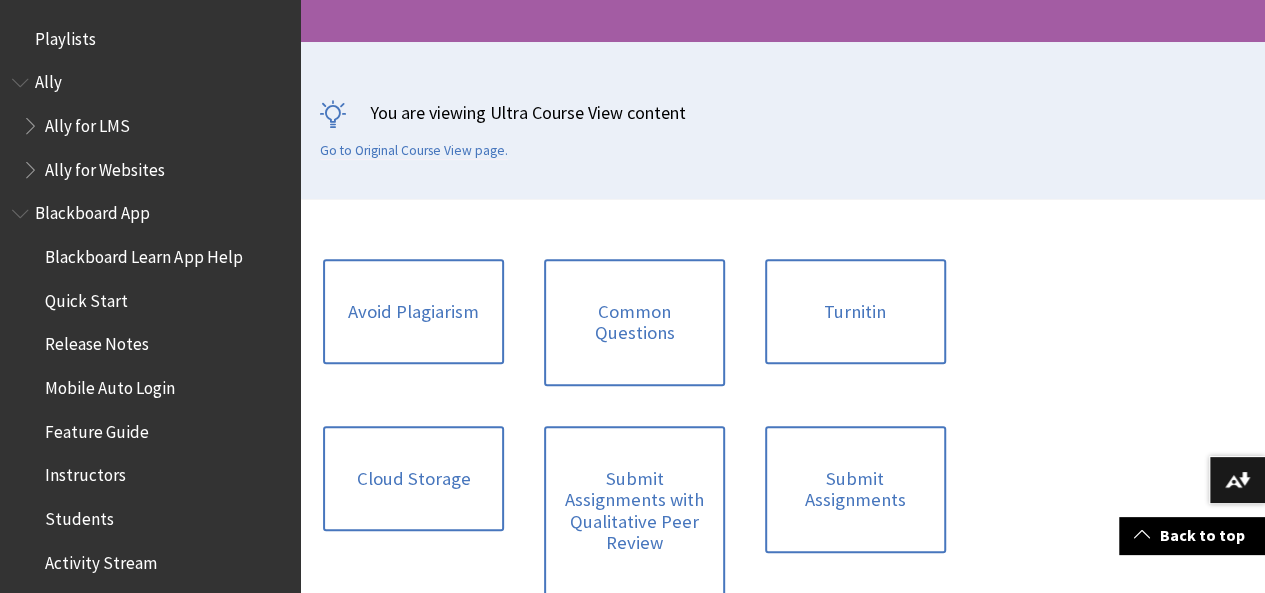 scroll, scrollTop: 433, scrollLeft: 0, axis: vertical 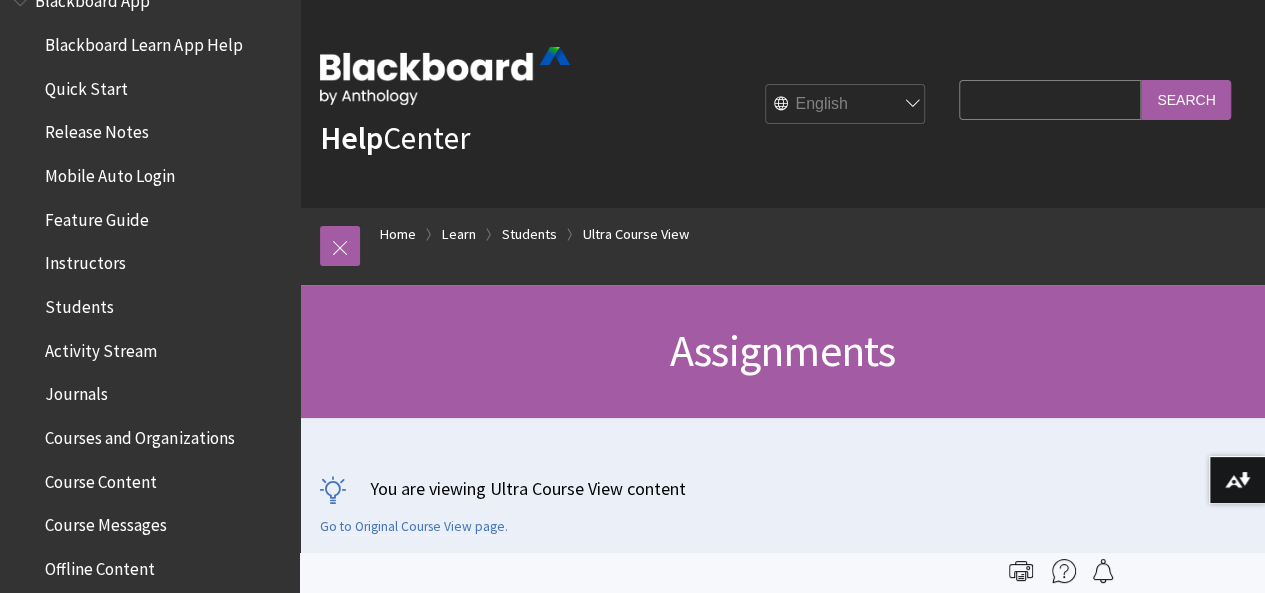 click on "Students" at bounding box center [155, 307] 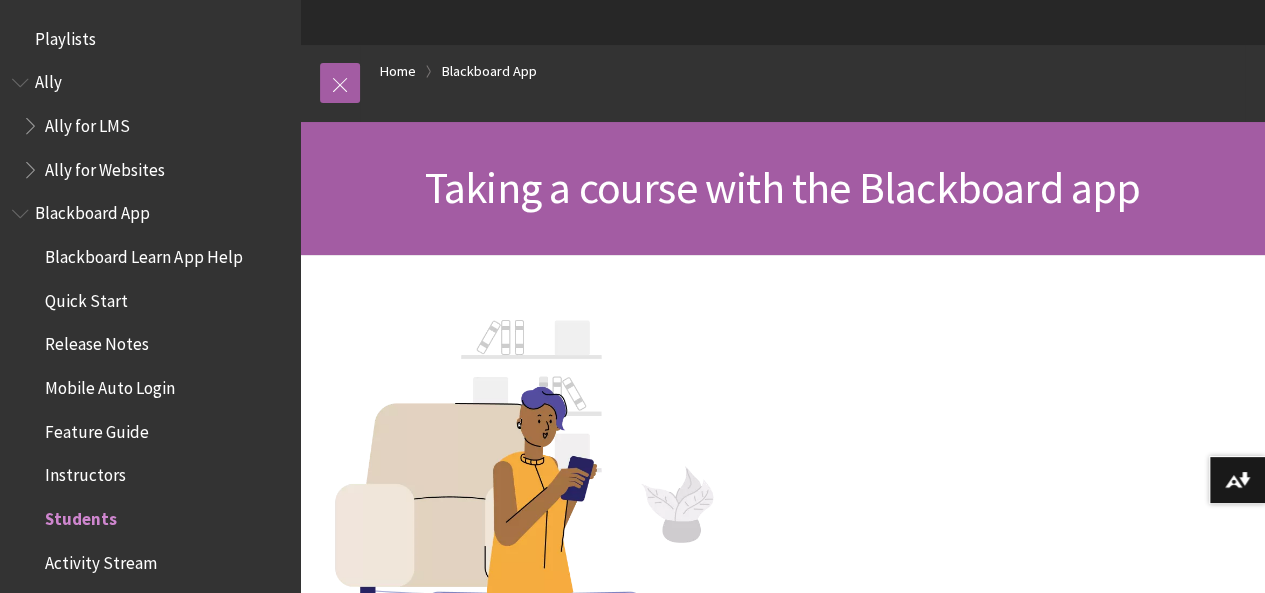 scroll, scrollTop: 164, scrollLeft: 0, axis: vertical 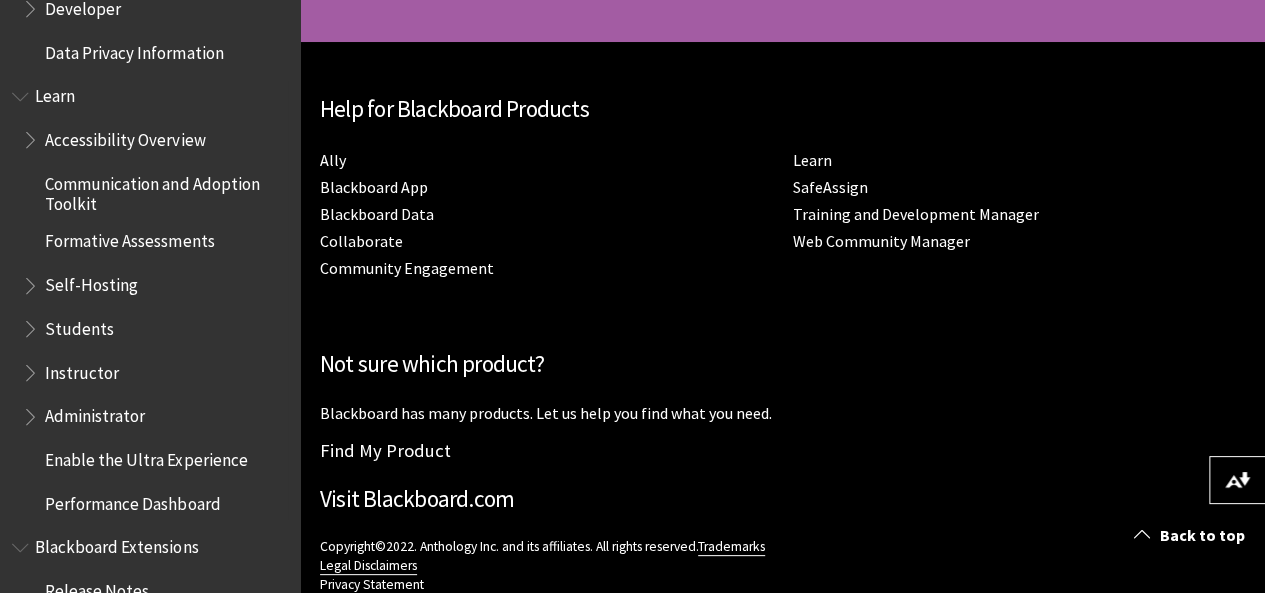 click on "Students" at bounding box center (79, 324) 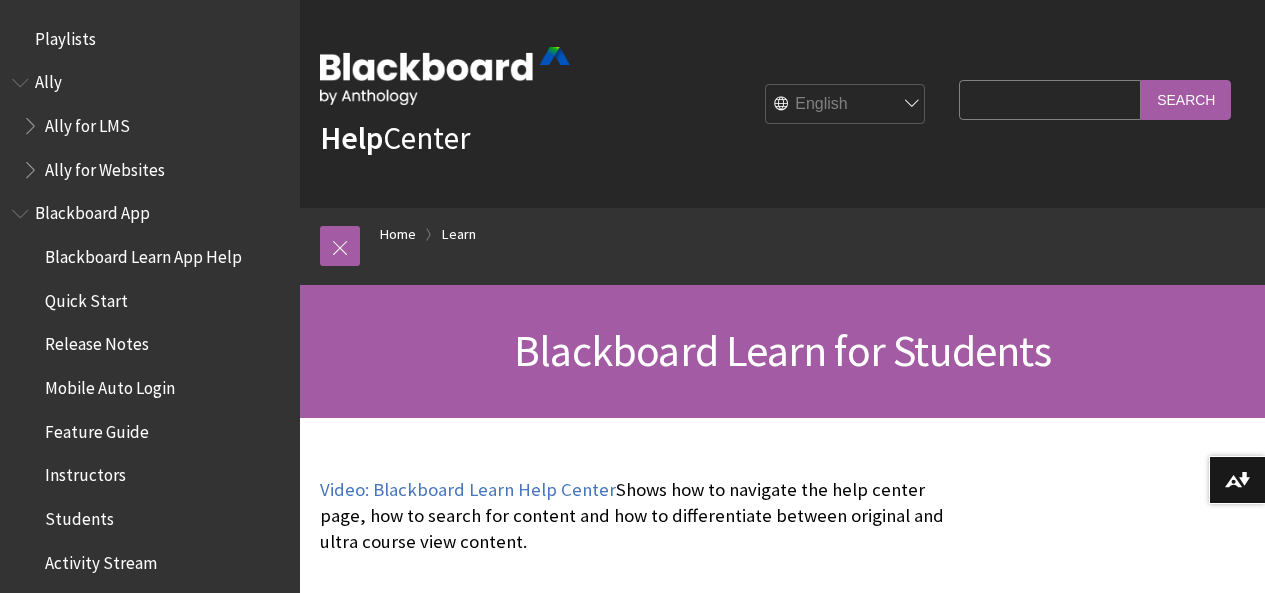 scroll, scrollTop: 0, scrollLeft: 0, axis: both 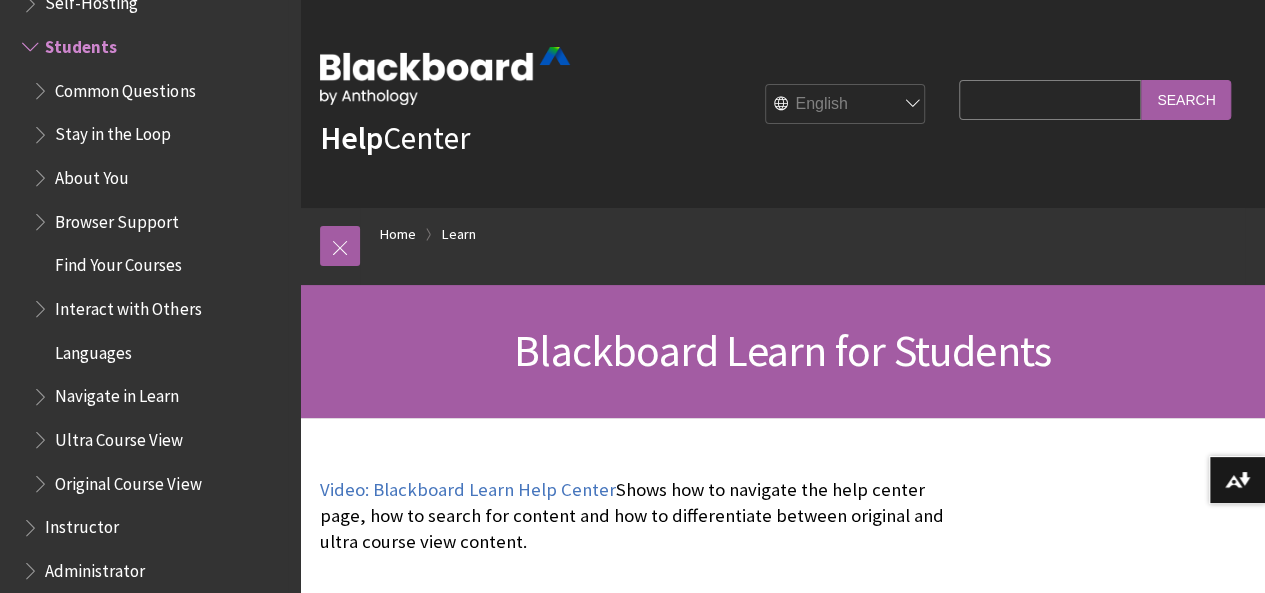 click on "Browser Support" at bounding box center [160, 222] 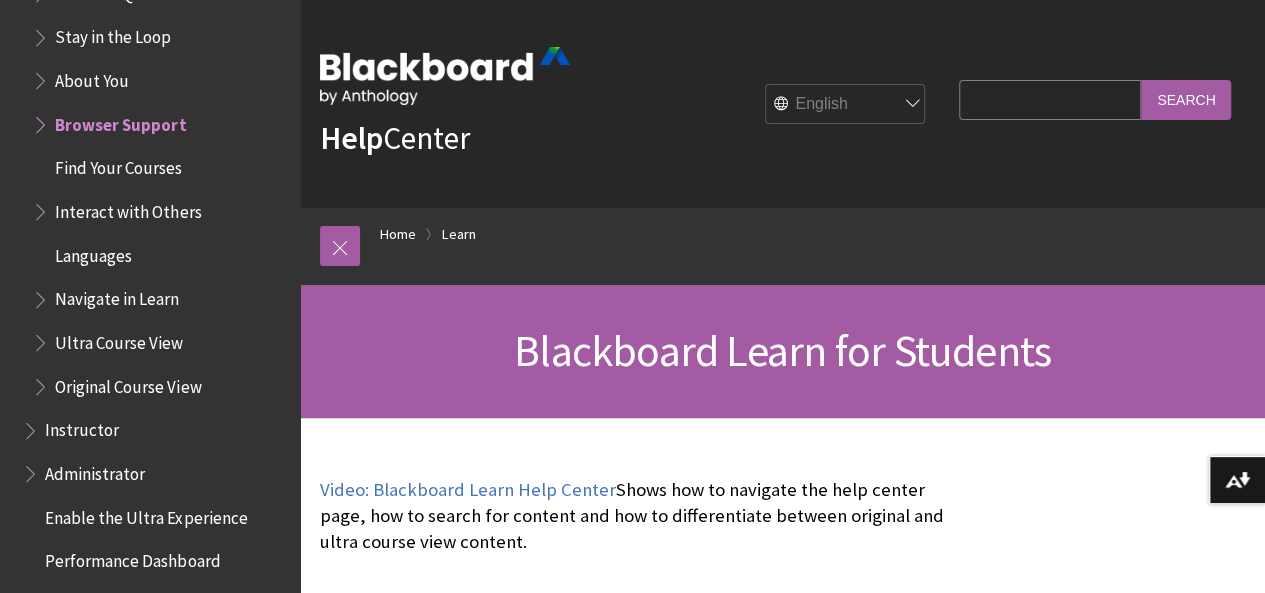 scroll, scrollTop: 2030, scrollLeft: 0, axis: vertical 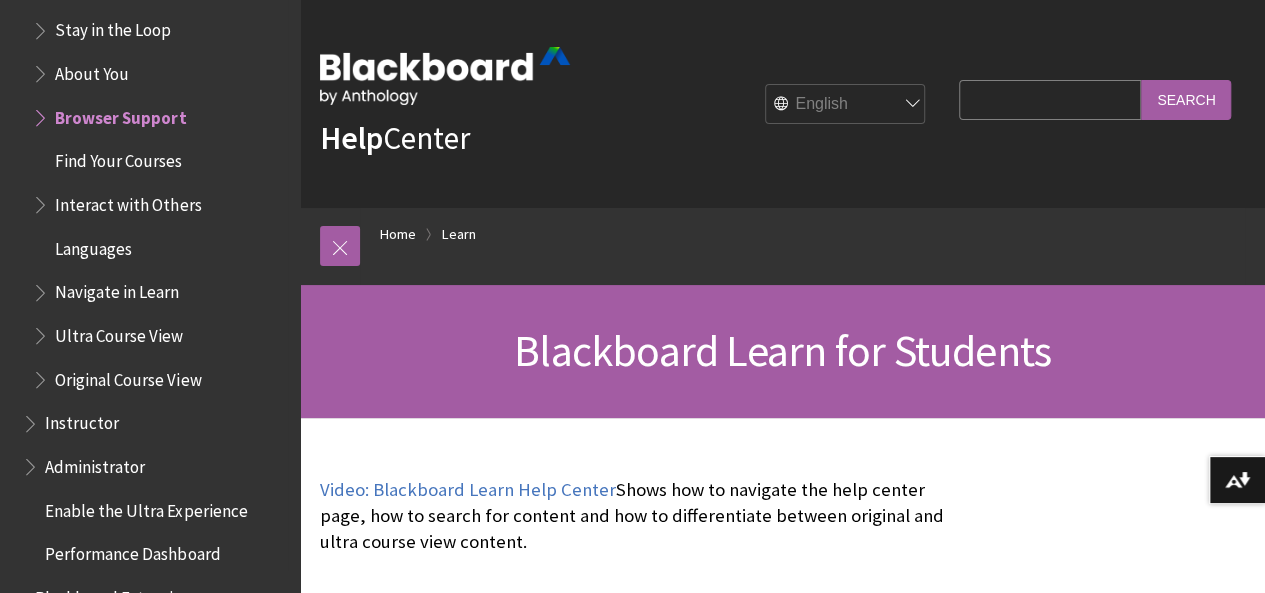 click on "Find Your Courses" at bounding box center [160, 162] 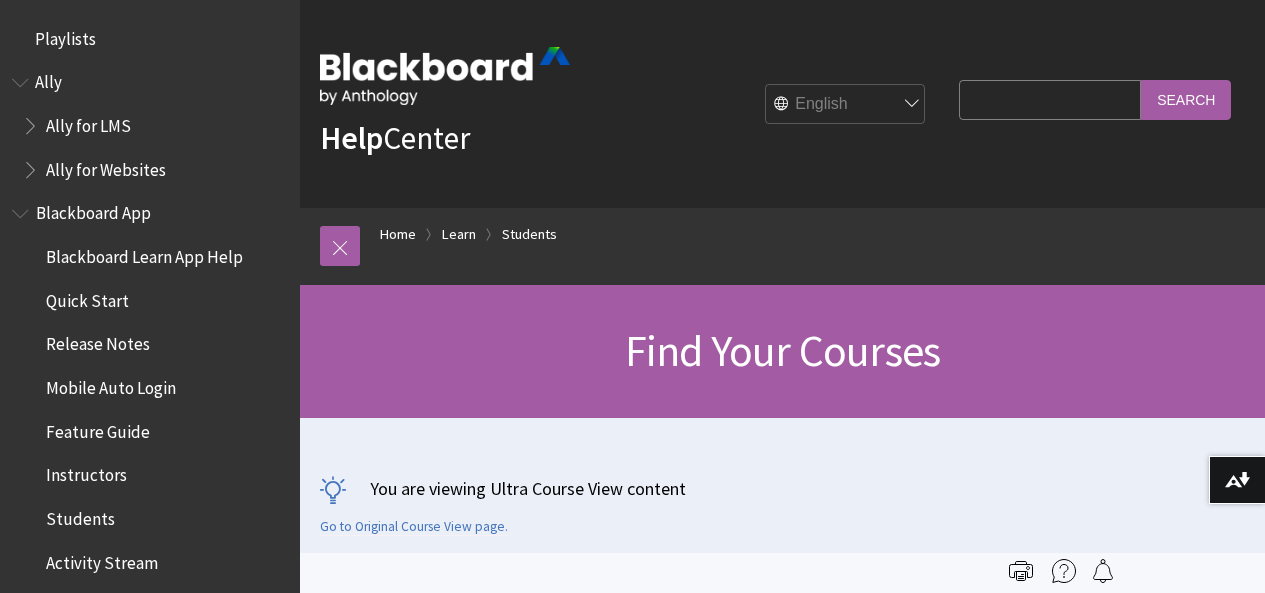 scroll, scrollTop: 0, scrollLeft: 0, axis: both 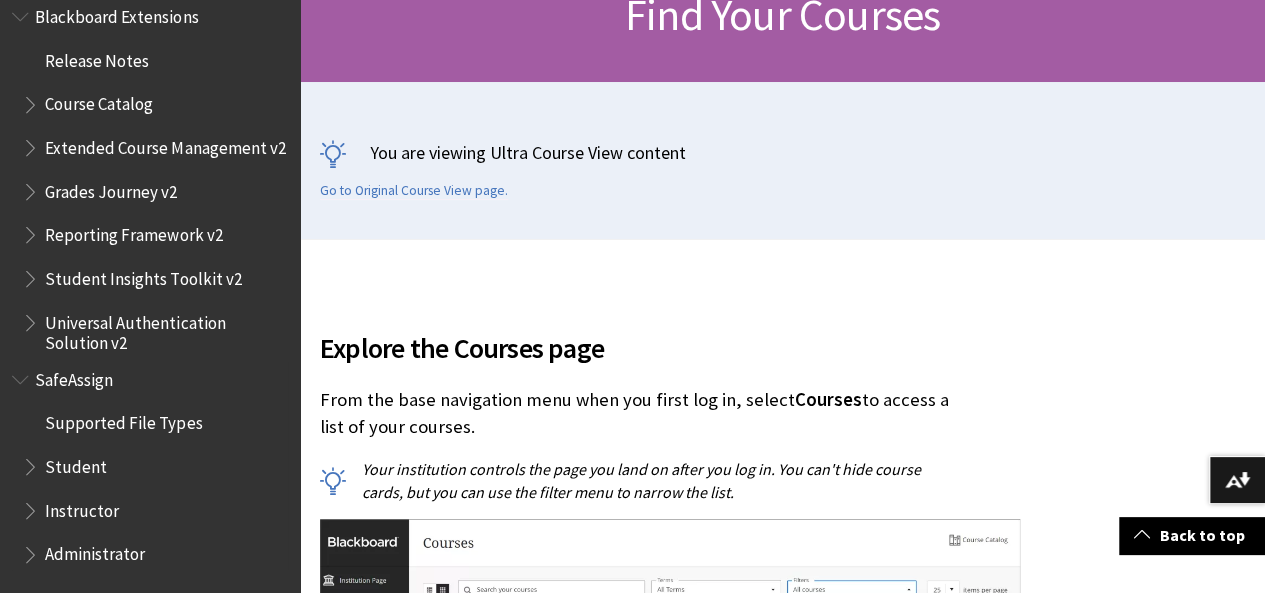 click on "Supported File Types Student Instructor Administrator" at bounding box center (150, 489) 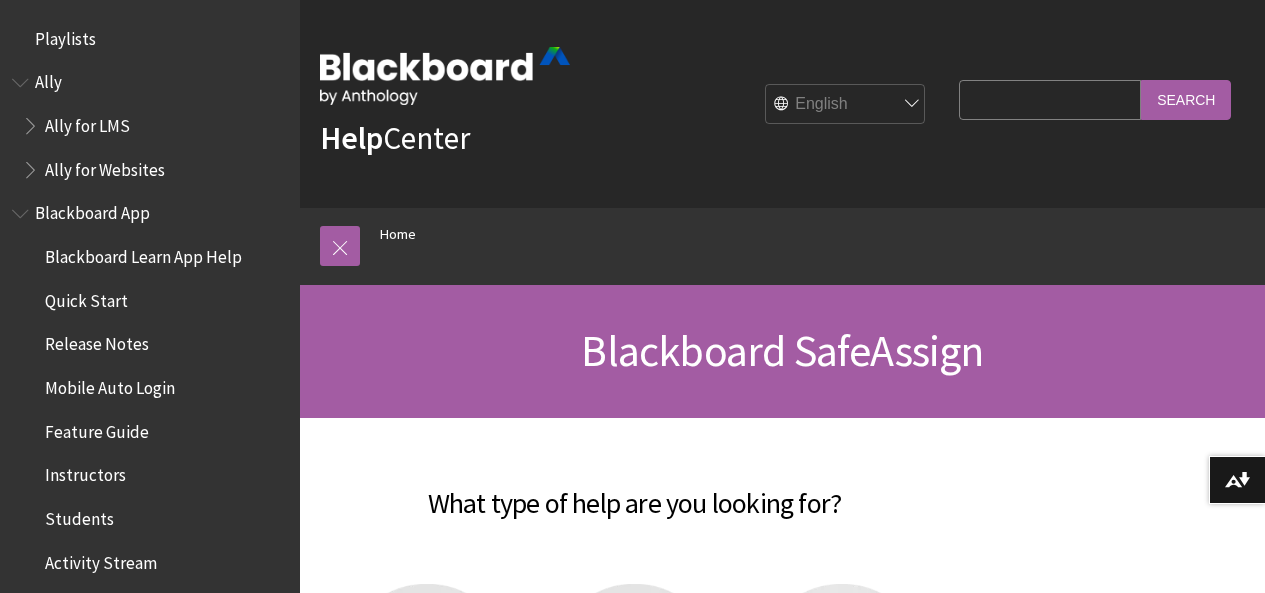 scroll, scrollTop: 0, scrollLeft: 0, axis: both 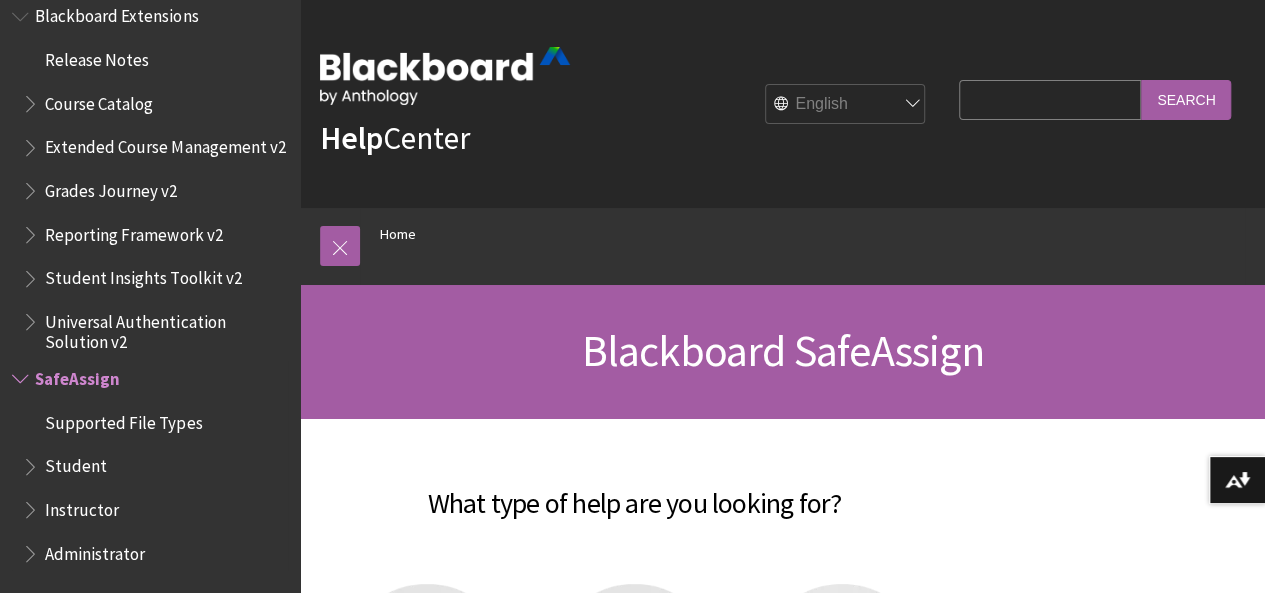 click at bounding box center [32, 462] 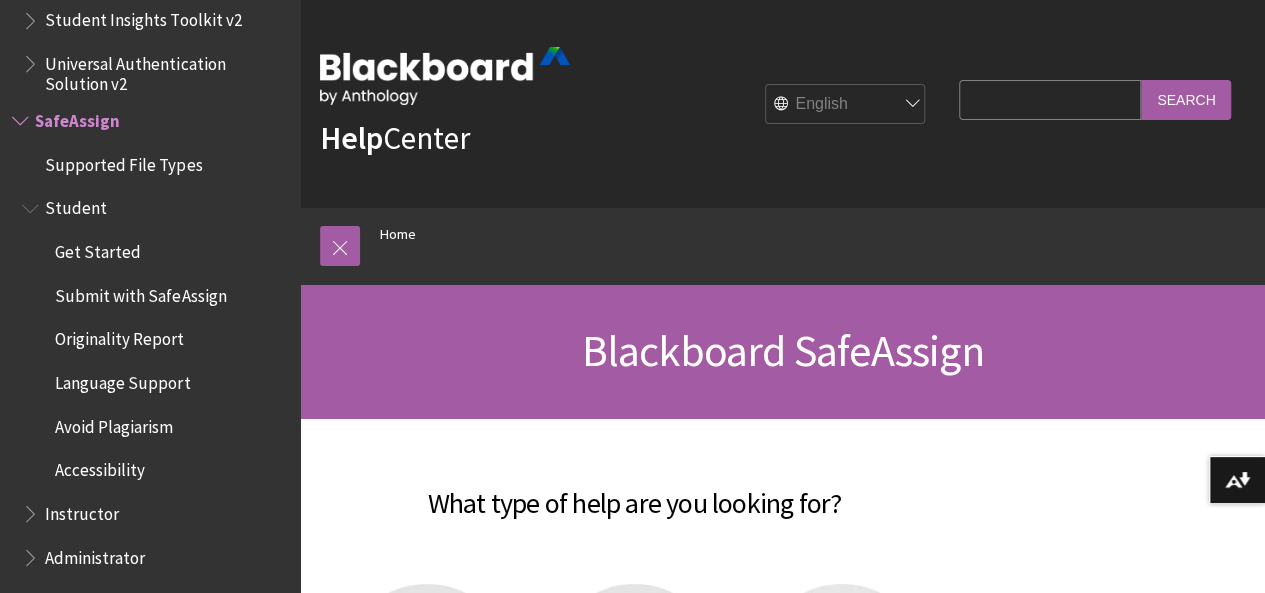 scroll, scrollTop: 2450, scrollLeft: 0, axis: vertical 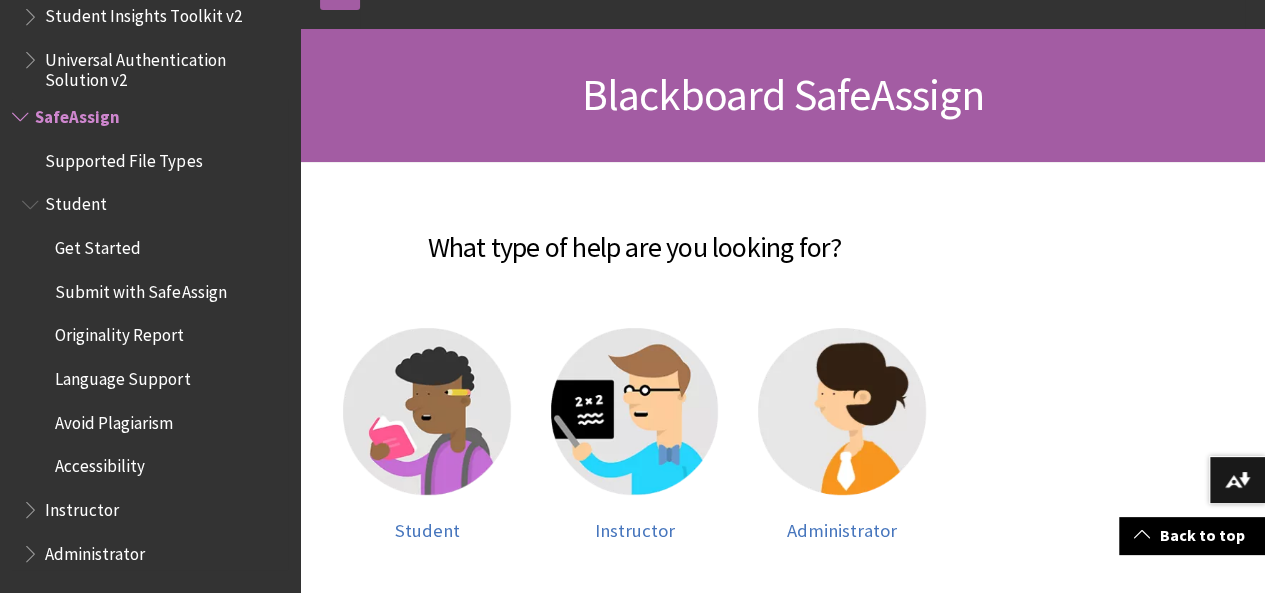 click on "Student" at bounding box center (76, 201) 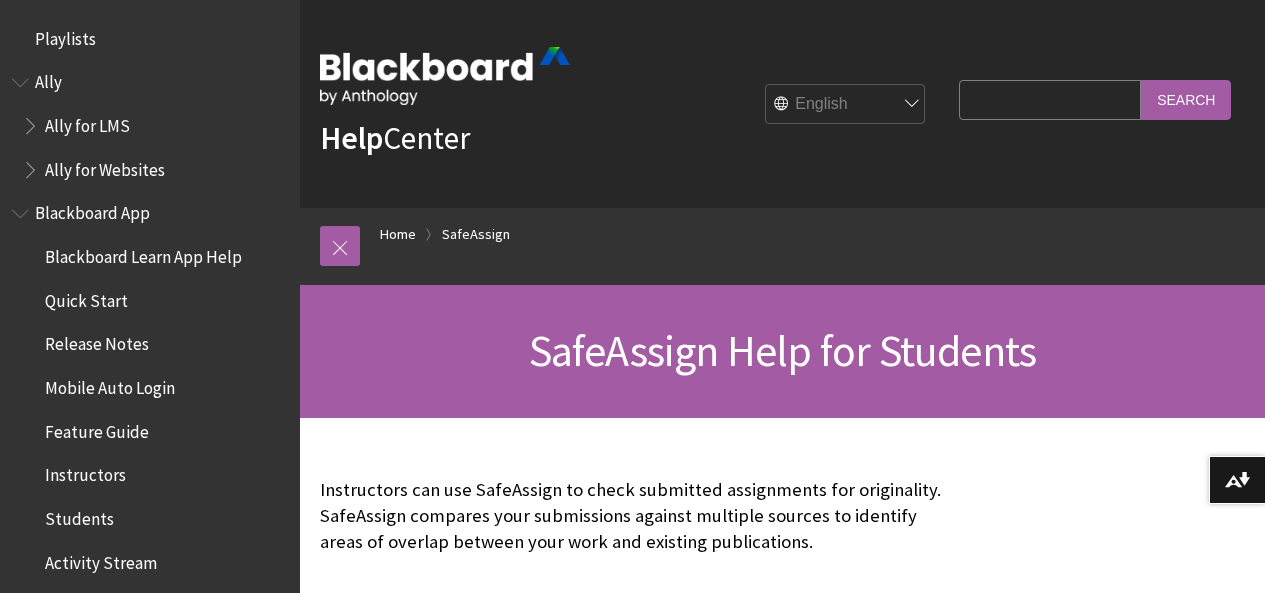 scroll, scrollTop: 0, scrollLeft: 0, axis: both 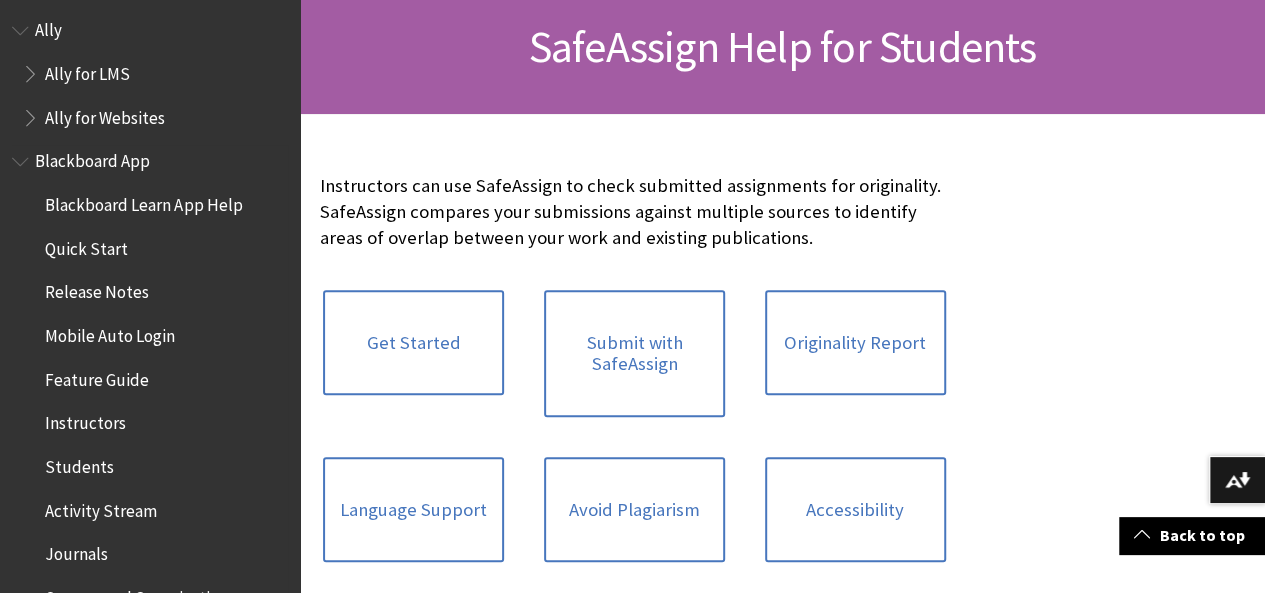 click on "Students" at bounding box center (79, 463) 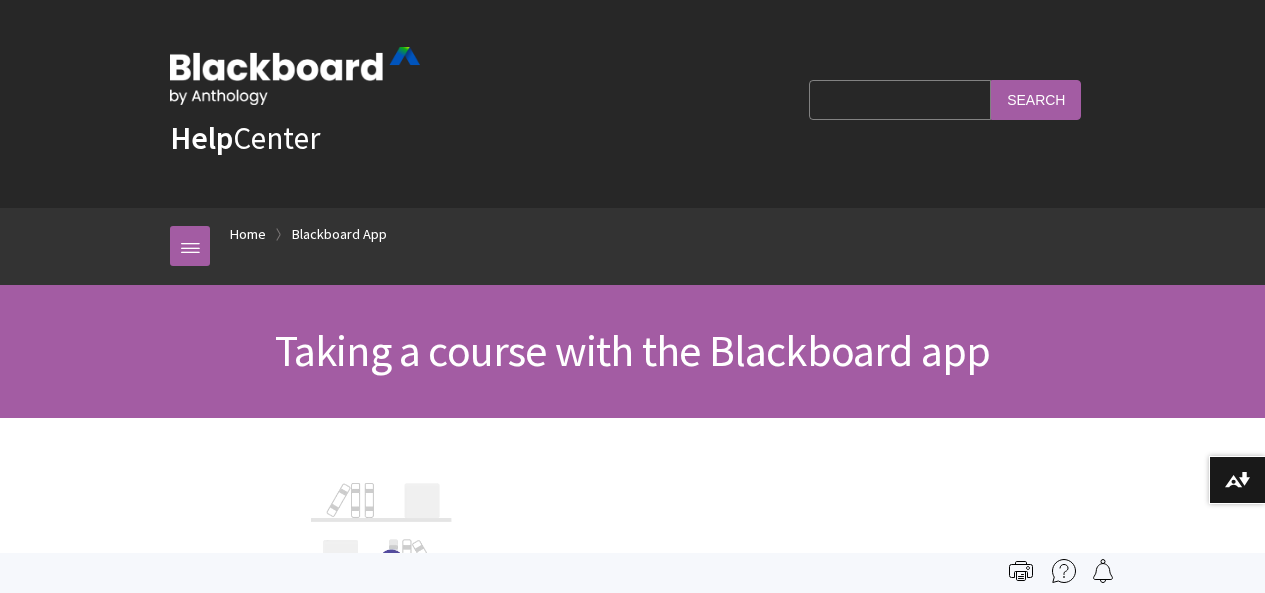 scroll, scrollTop: 0, scrollLeft: 0, axis: both 